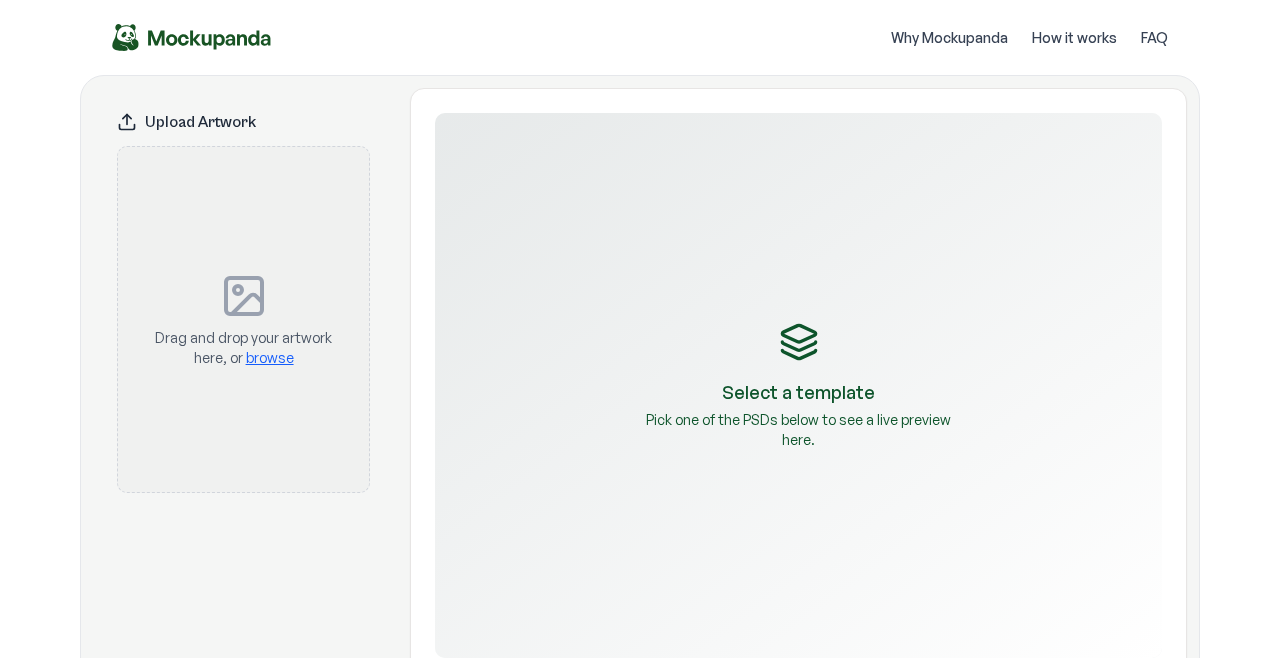 scroll, scrollTop: 0, scrollLeft: 0, axis: both 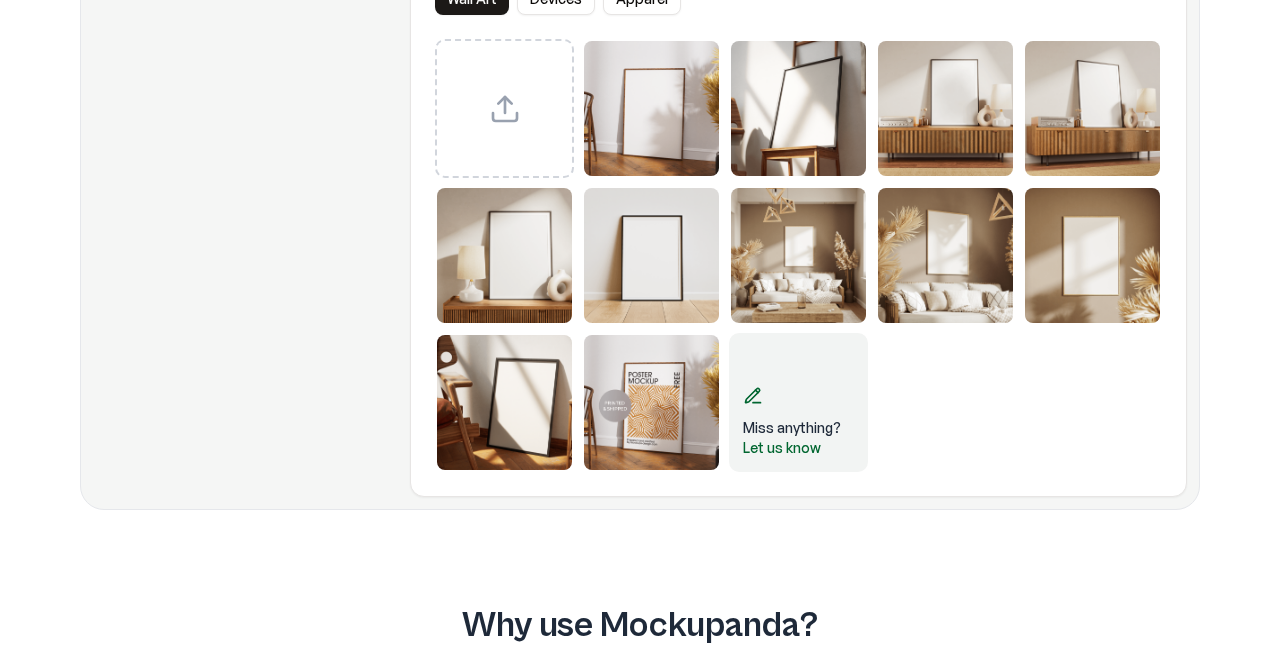click at bounding box center (651, 108) 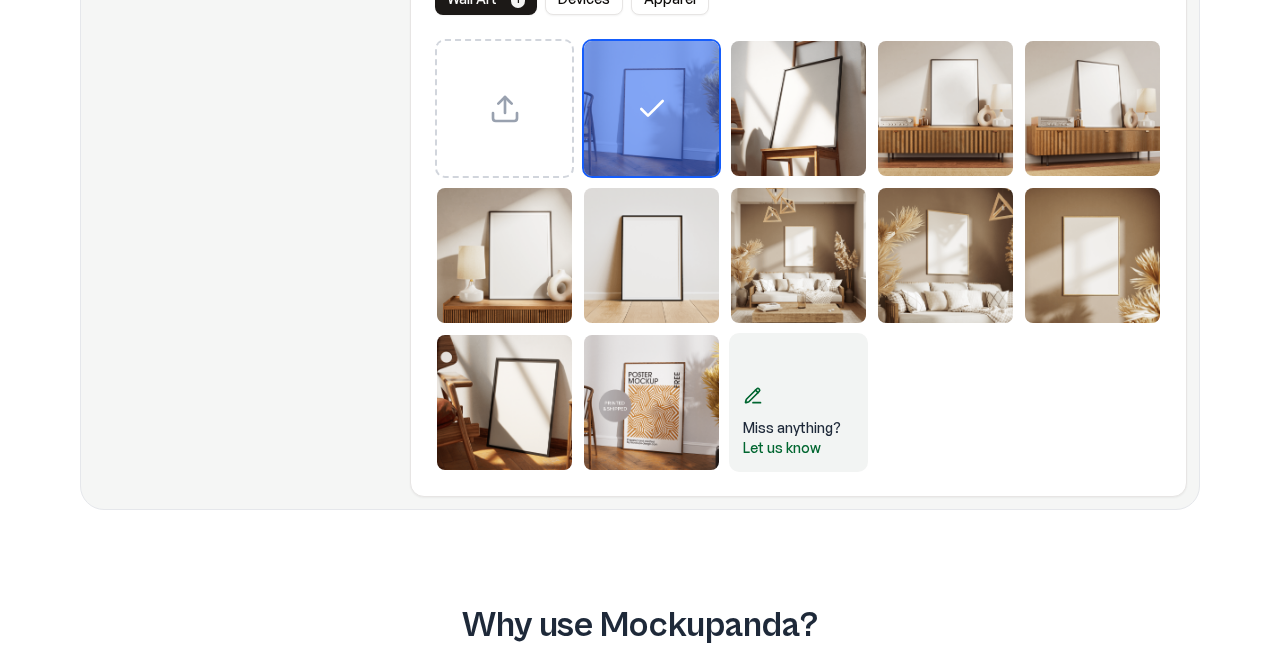 click at bounding box center (798, 108) 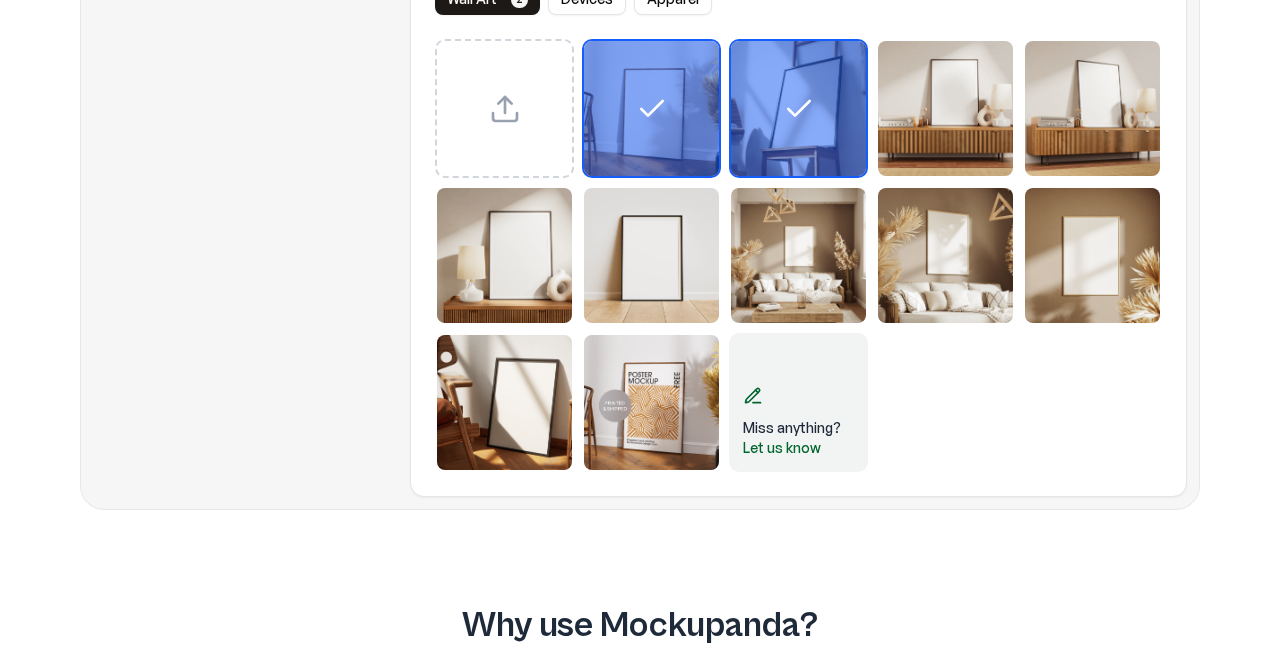 click at bounding box center (651, 108) 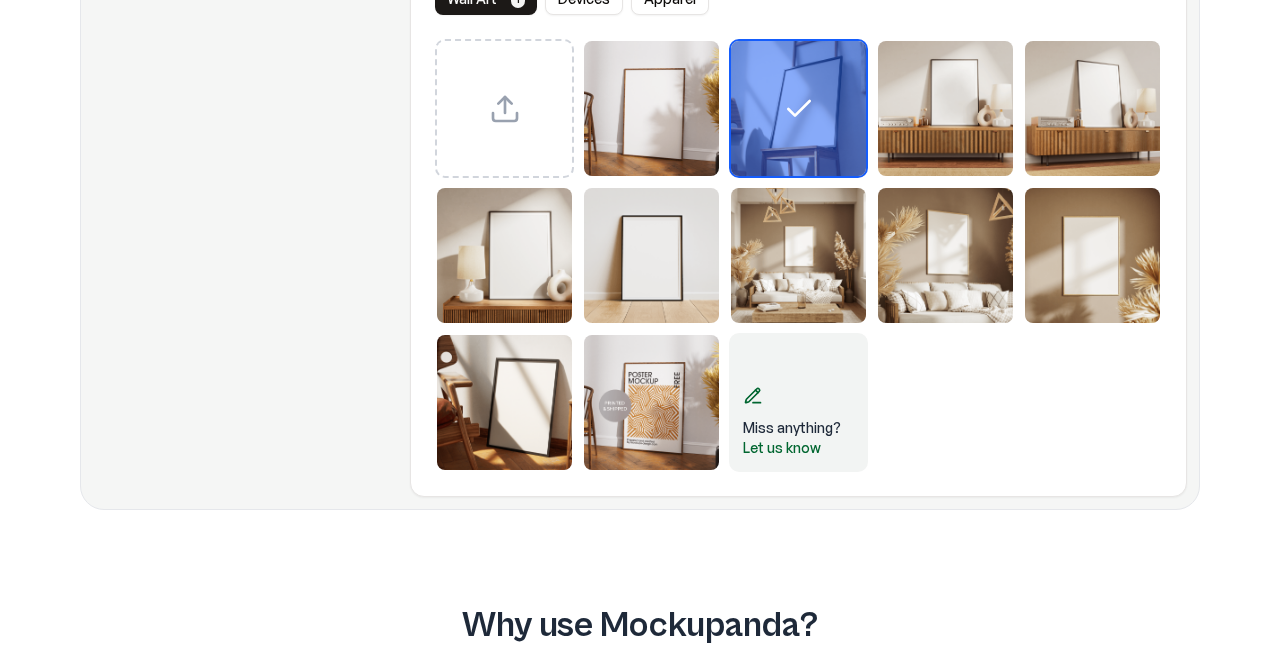 click at bounding box center [945, 108] 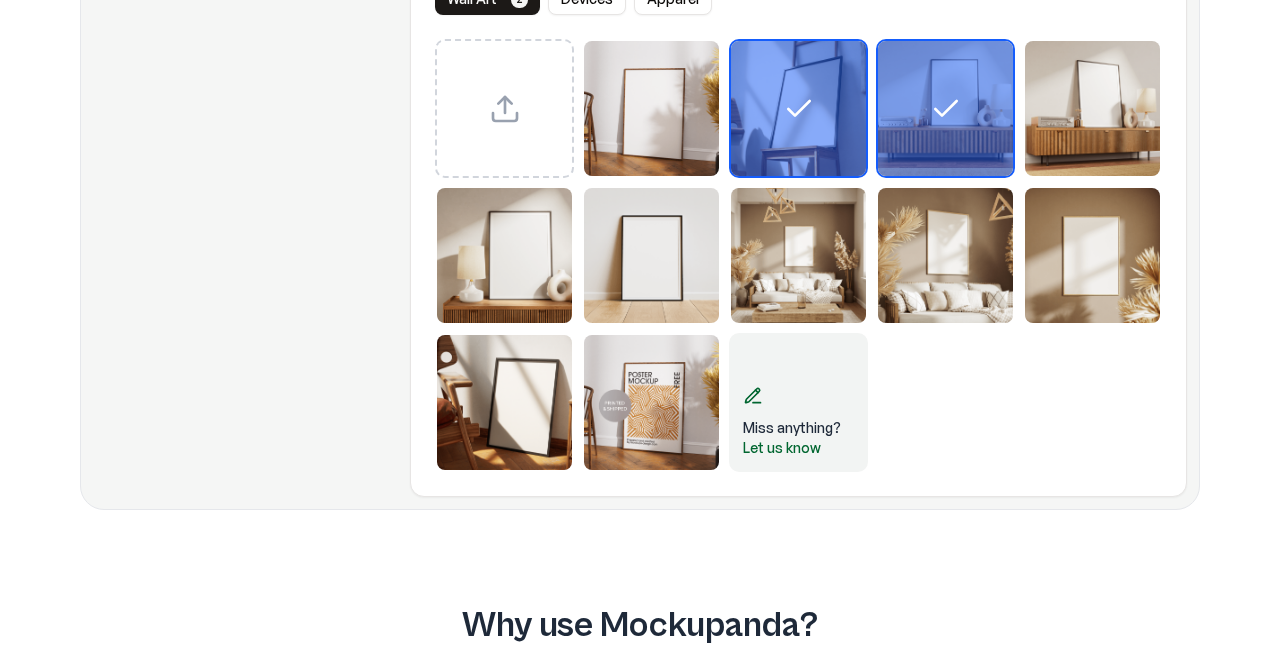 click at bounding box center (651, 402) 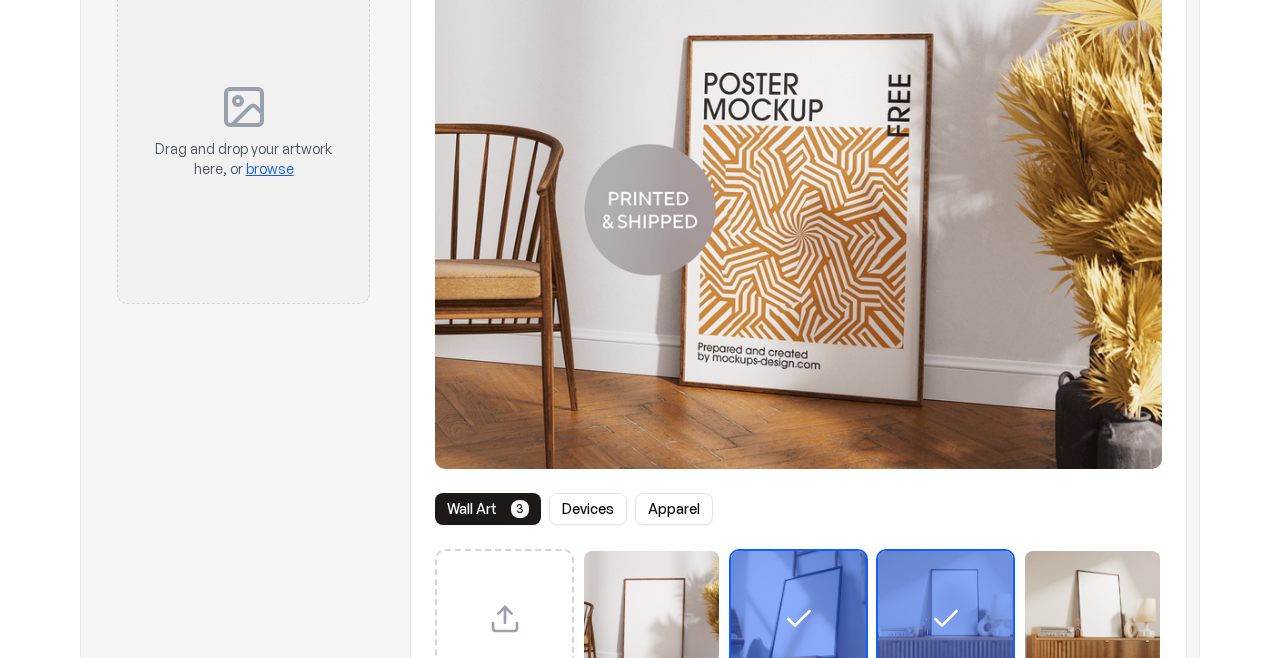 scroll, scrollTop: 187, scrollLeft: 0, axis: vertical 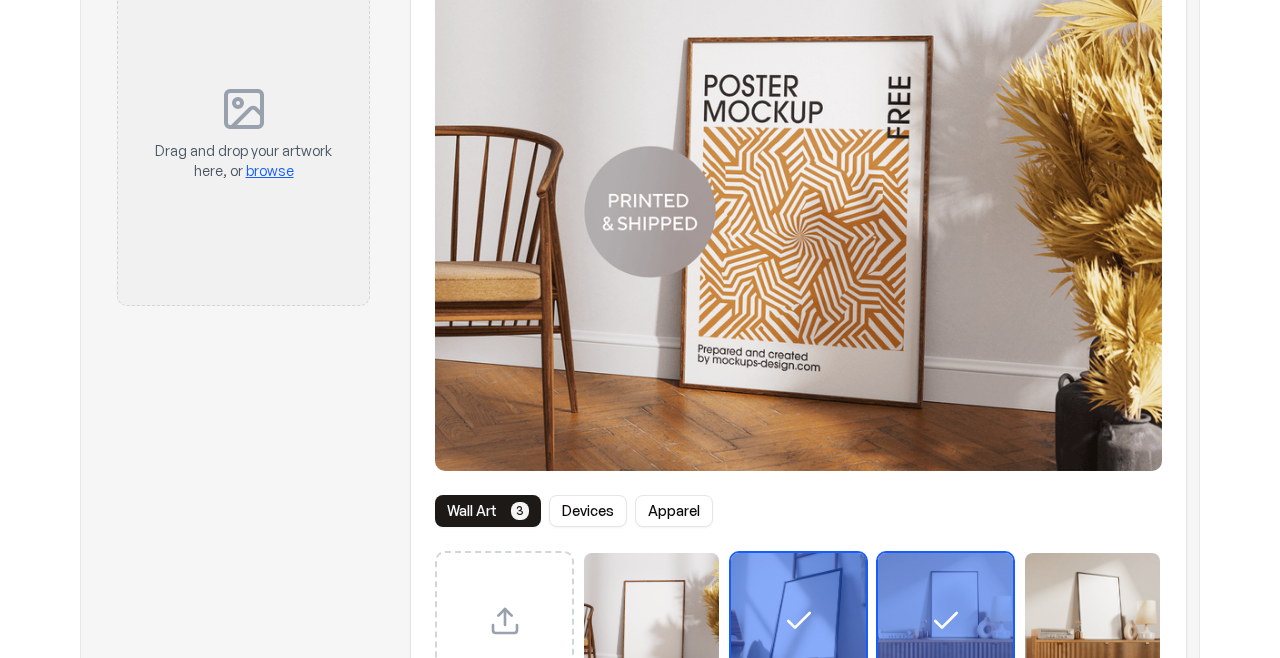 click on "browse" at bounding box center (270, 170) 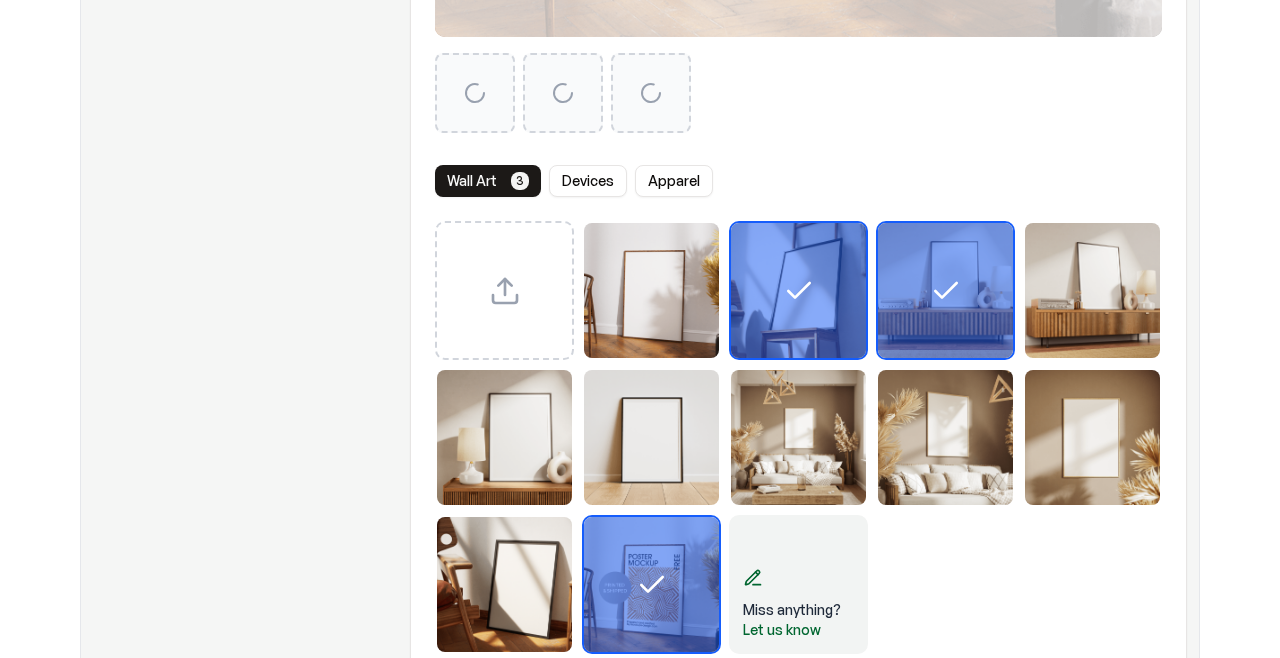 scroll, scrollTop: 646, scrollLeft: 0, axis: vertical 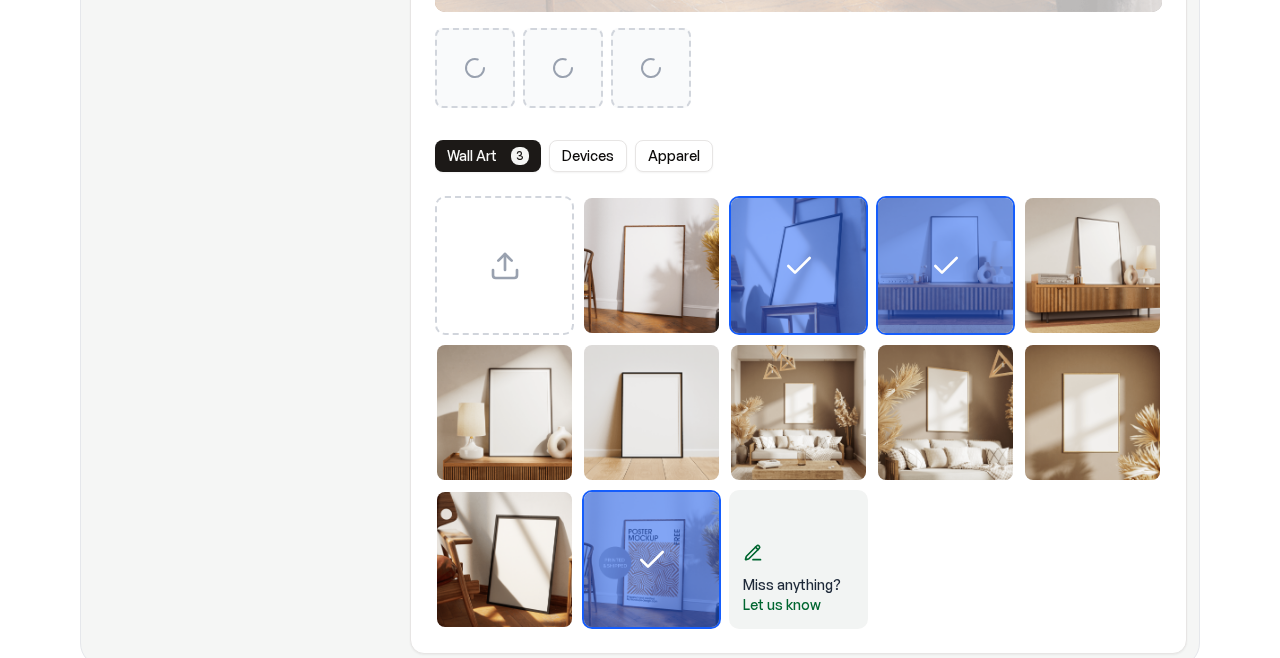 click at bounding box center (651, 265) 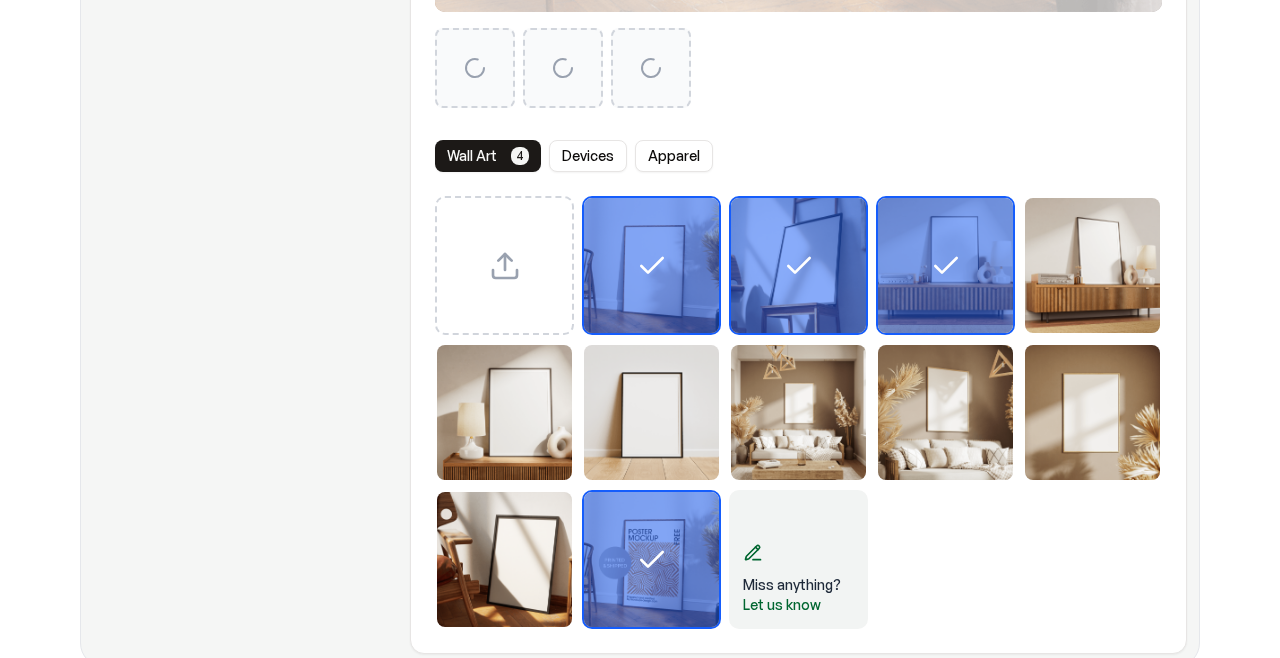 click at bounding box center (651, 559) 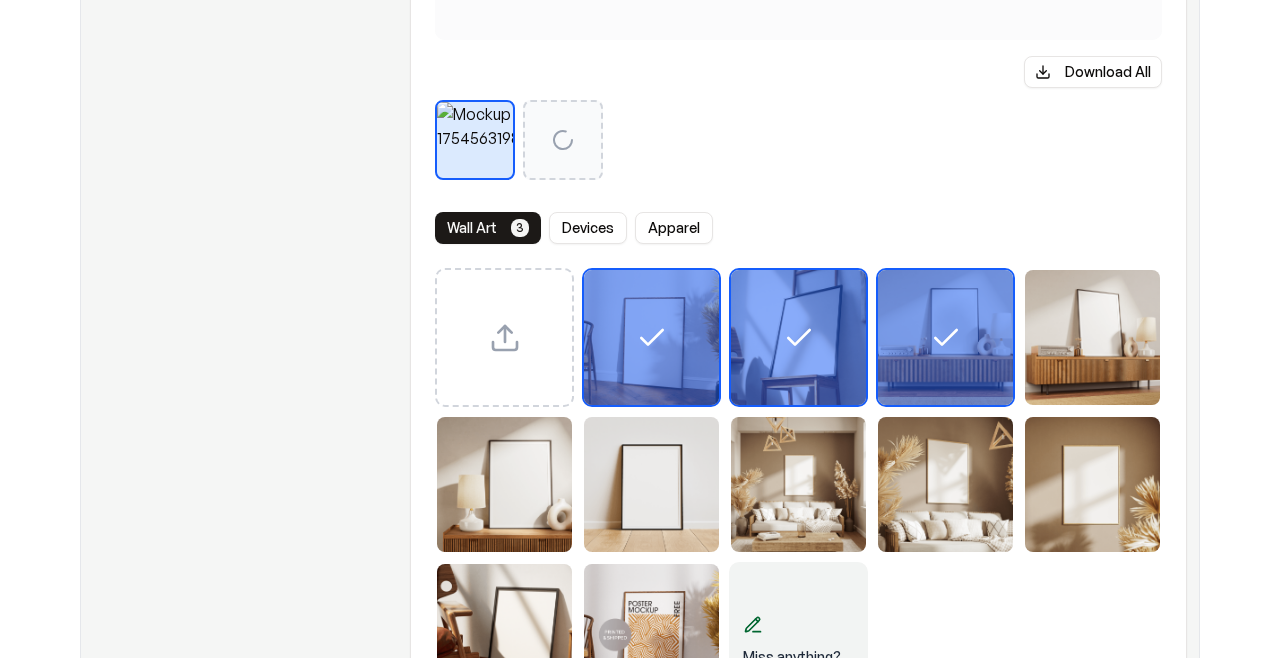 scroll, scrollTop: 677, scrollLeft: 0, axis: vertical 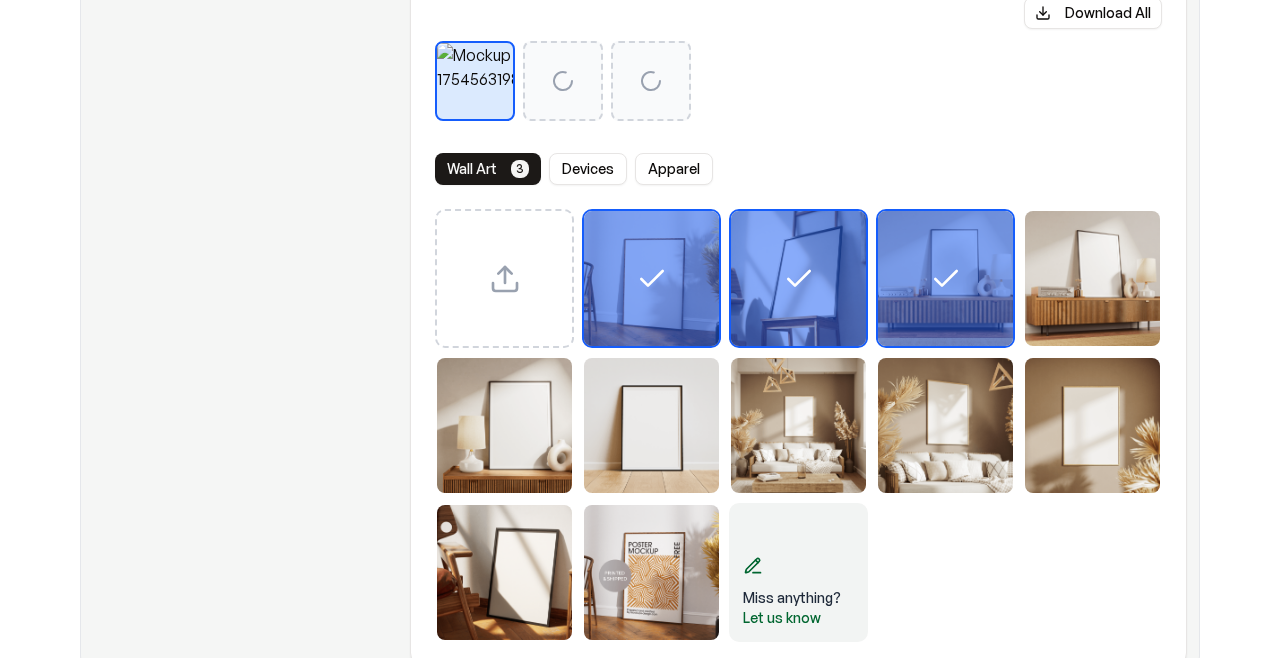 click at bounding box center (651, 572) 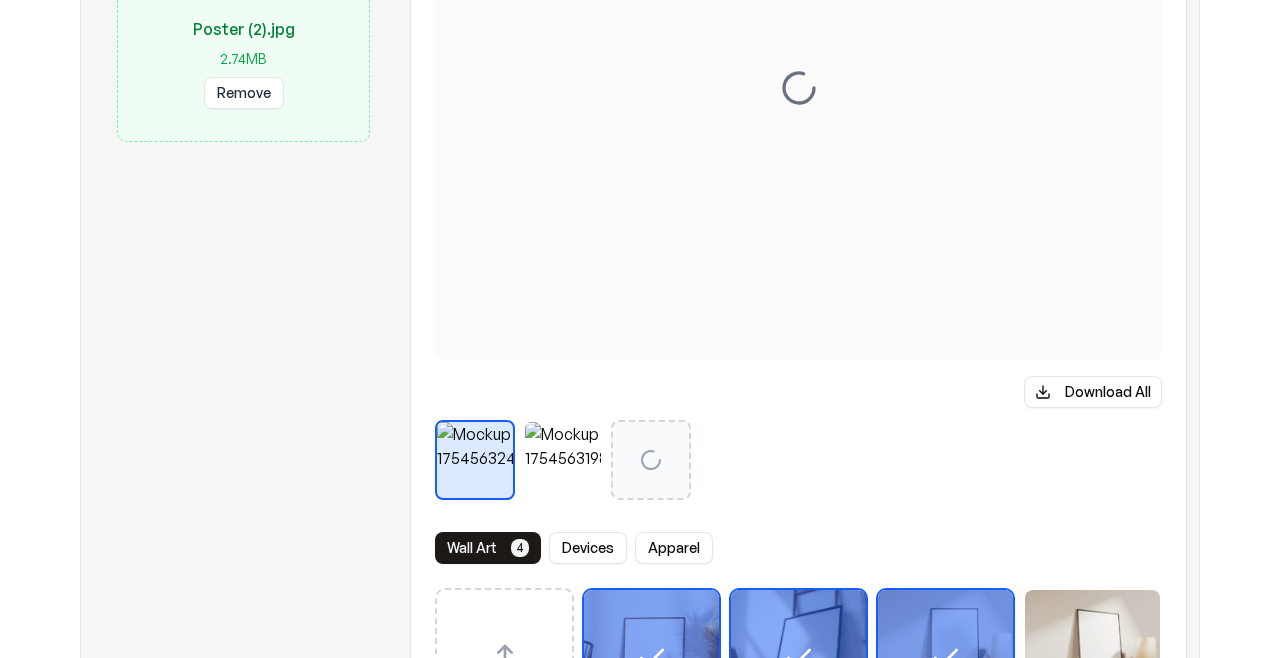 scroll, scrollTop: 141, scrollLeft: 0, axis: vertical 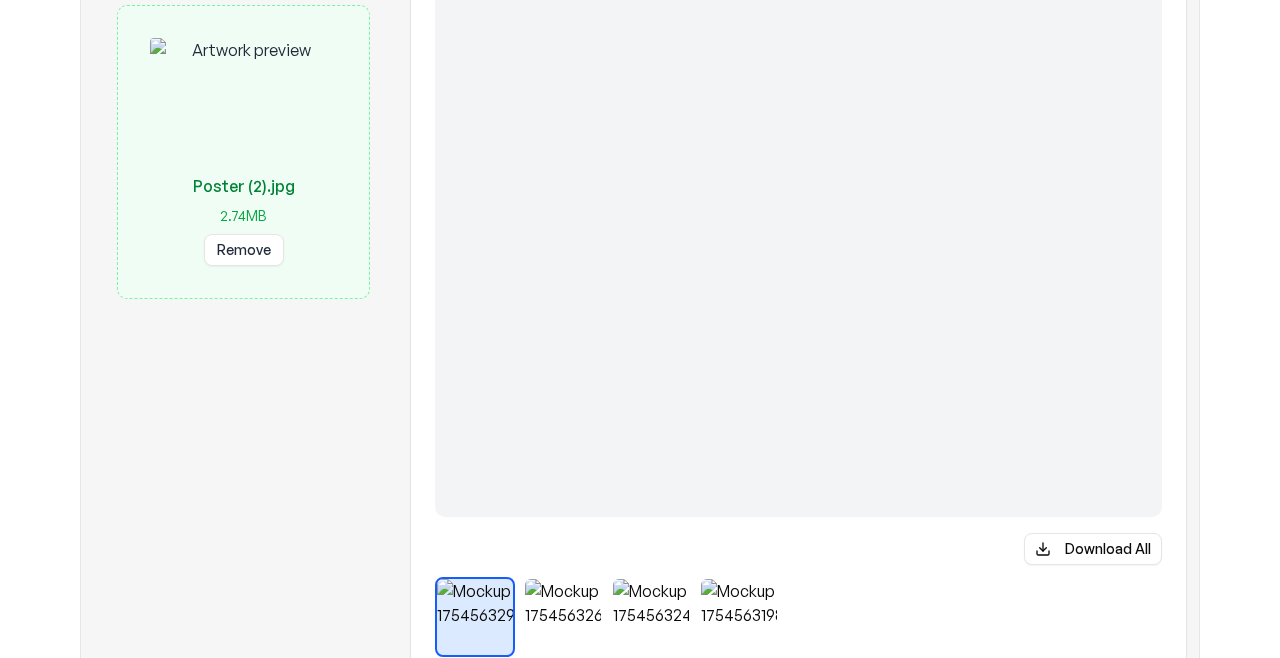 click on "Download All" at bounding box center (1093, 549) 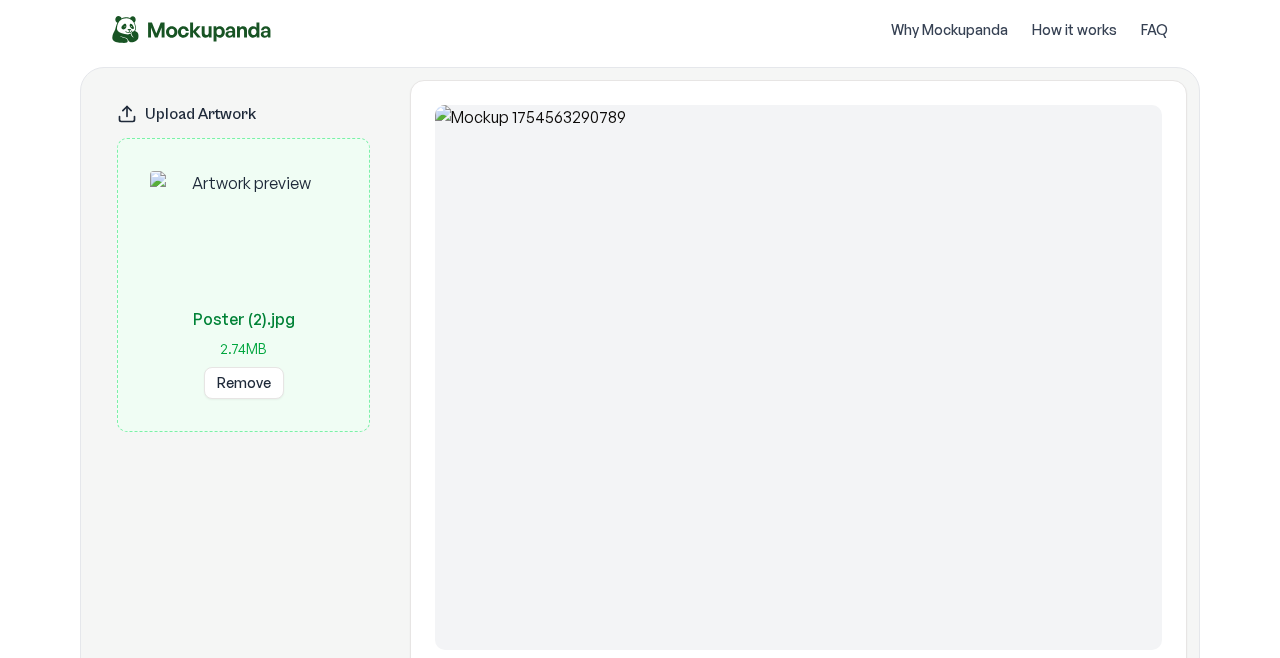 scroll, scrollTop: 0, scrollLeft: 0, axis: both 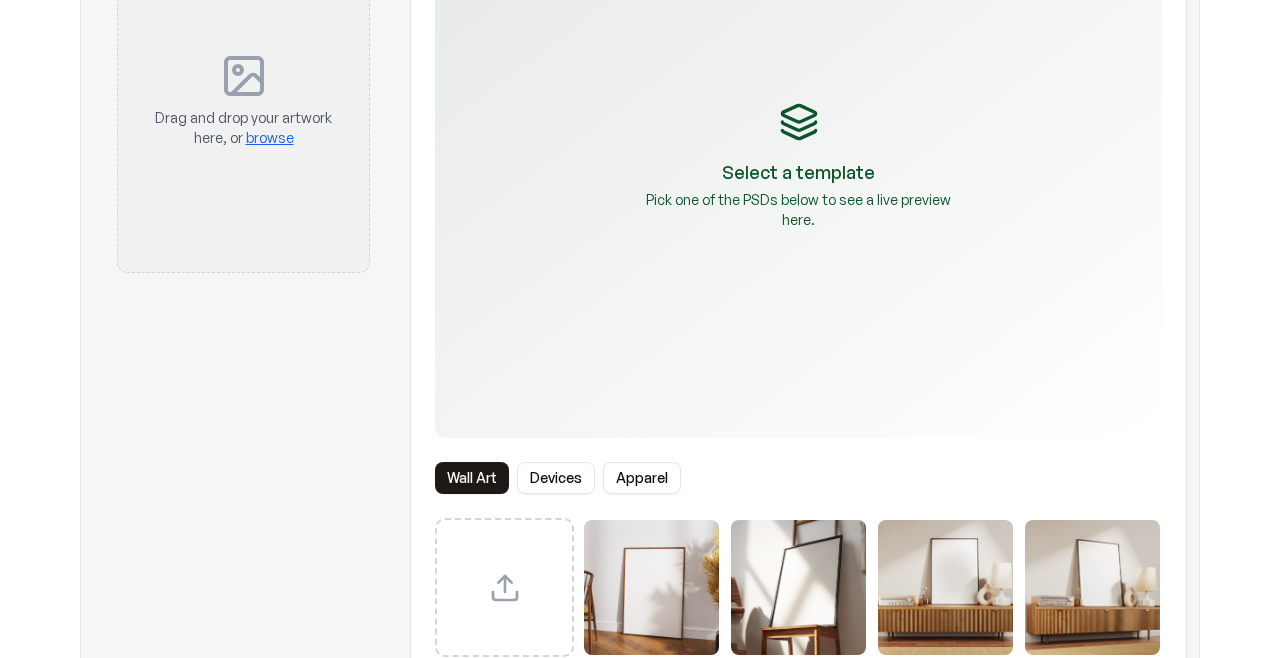click on "browse" at bounding box center [270, 137] 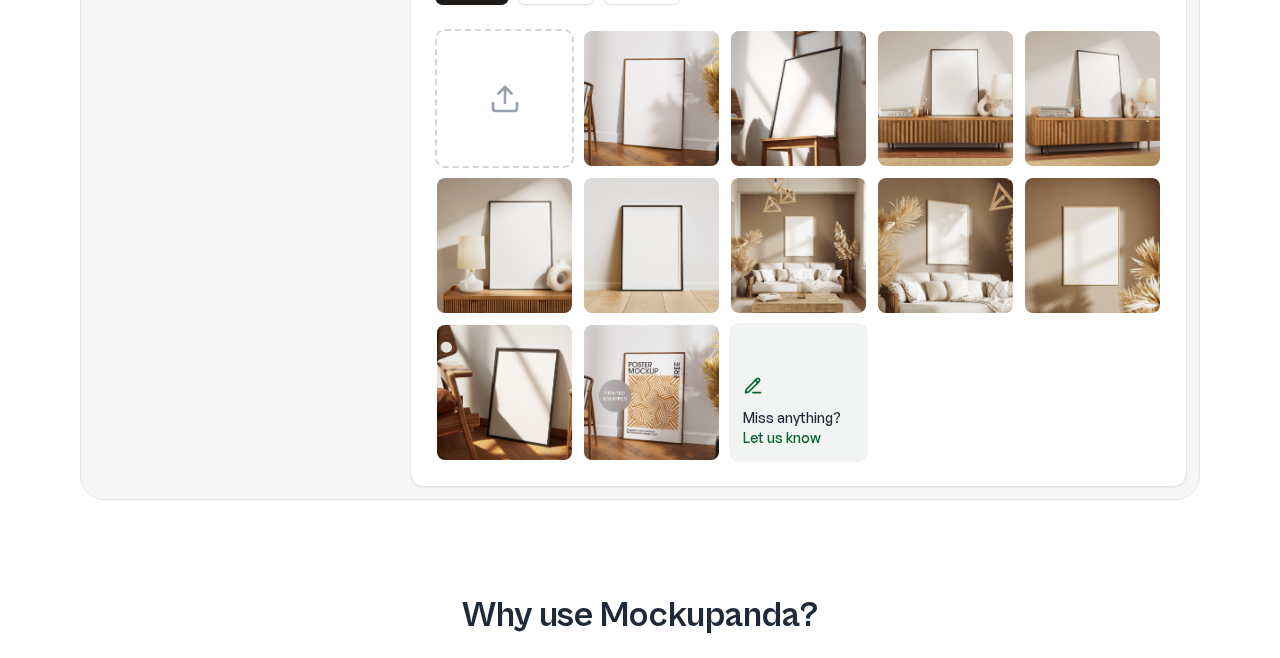 scroll, scrollTop: 708, scrollLeft: 0, axis: vertical 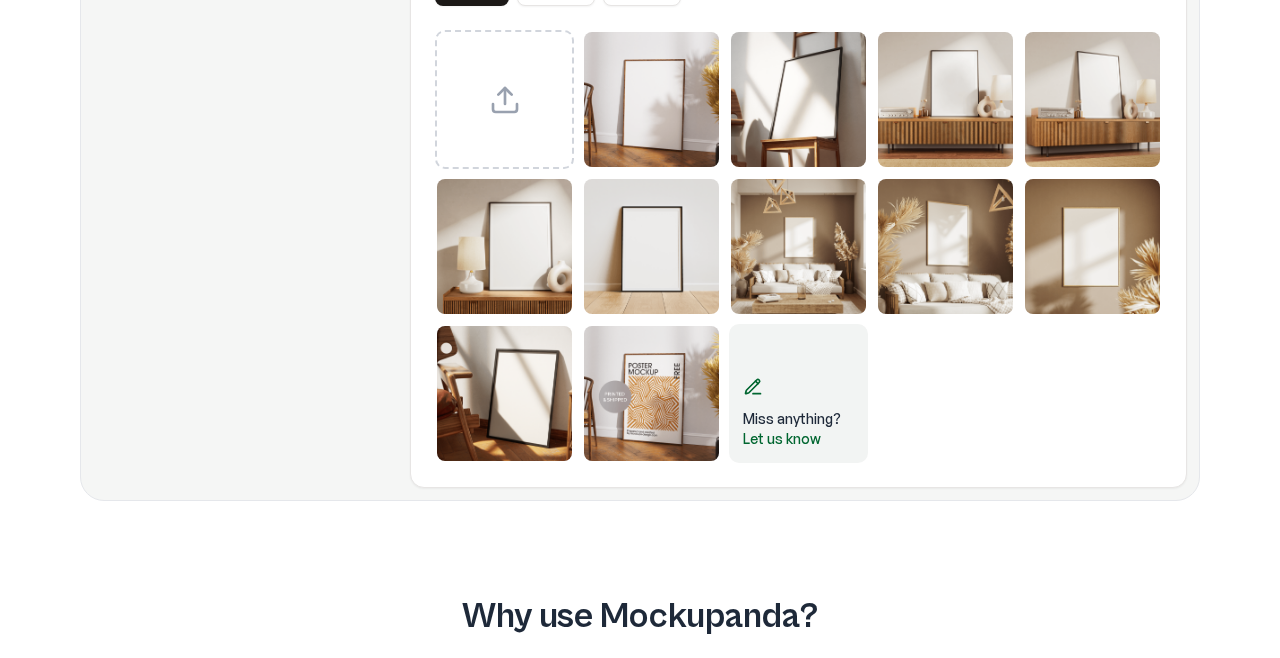 click at bounding box center [1092, 99] 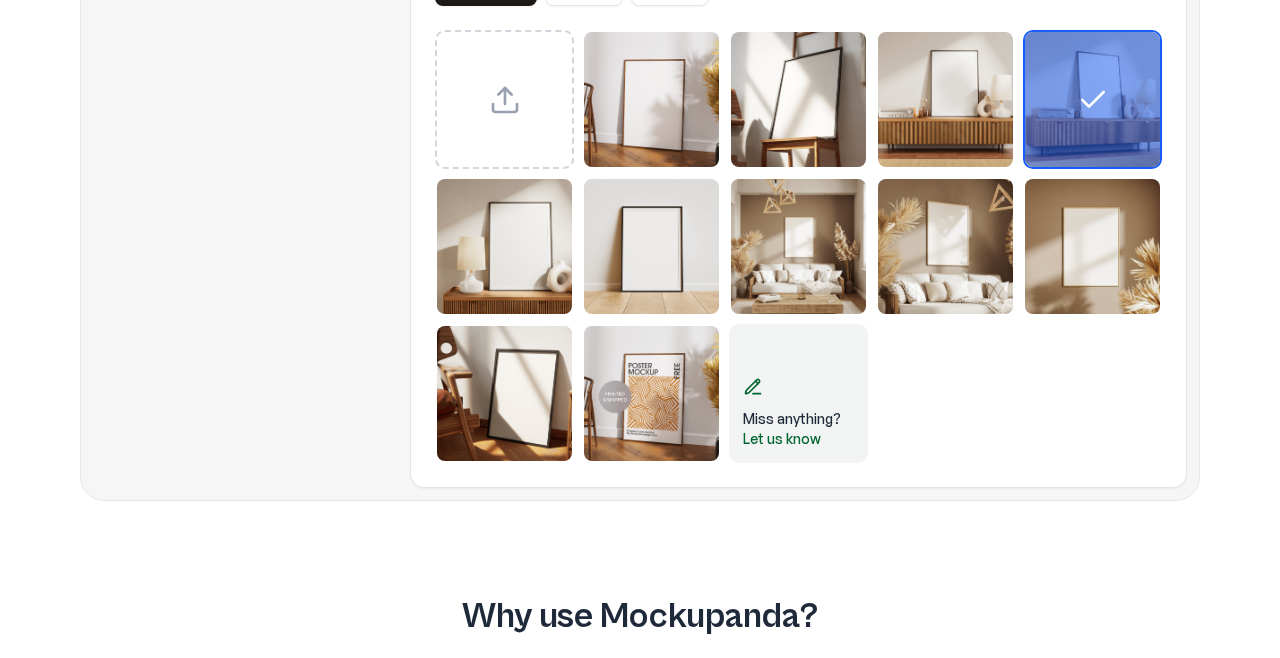 click at bounding box center (504, 246) 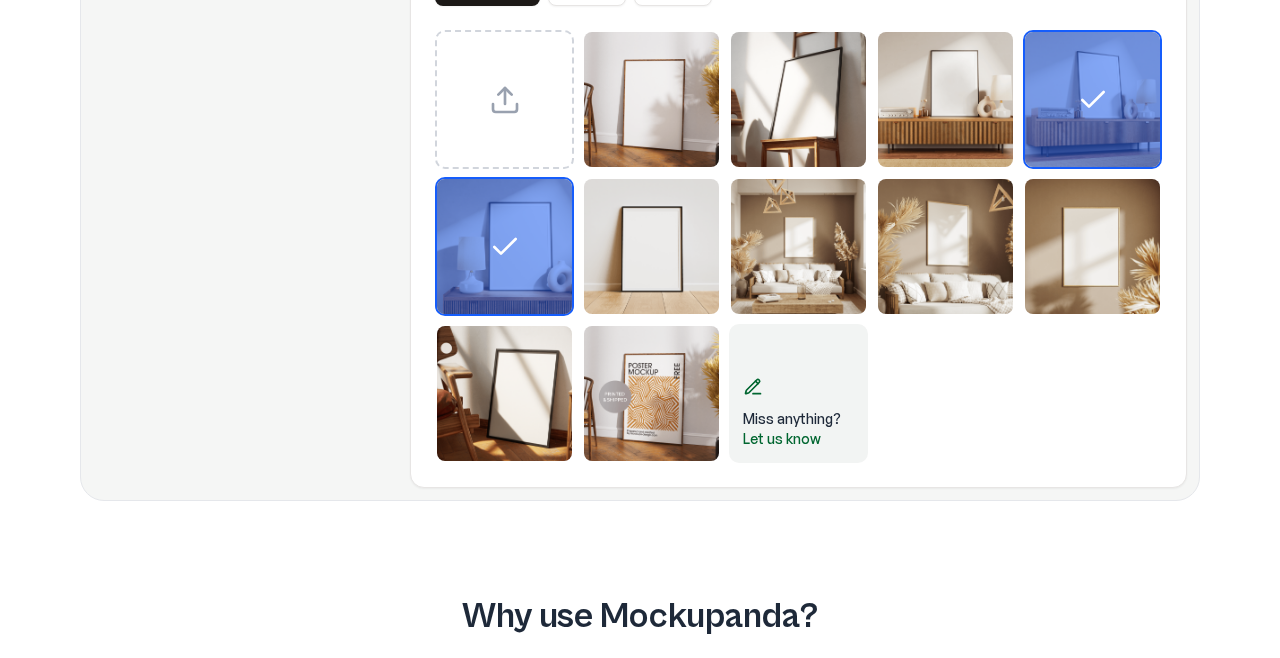 click at bounding box center (651, 246) 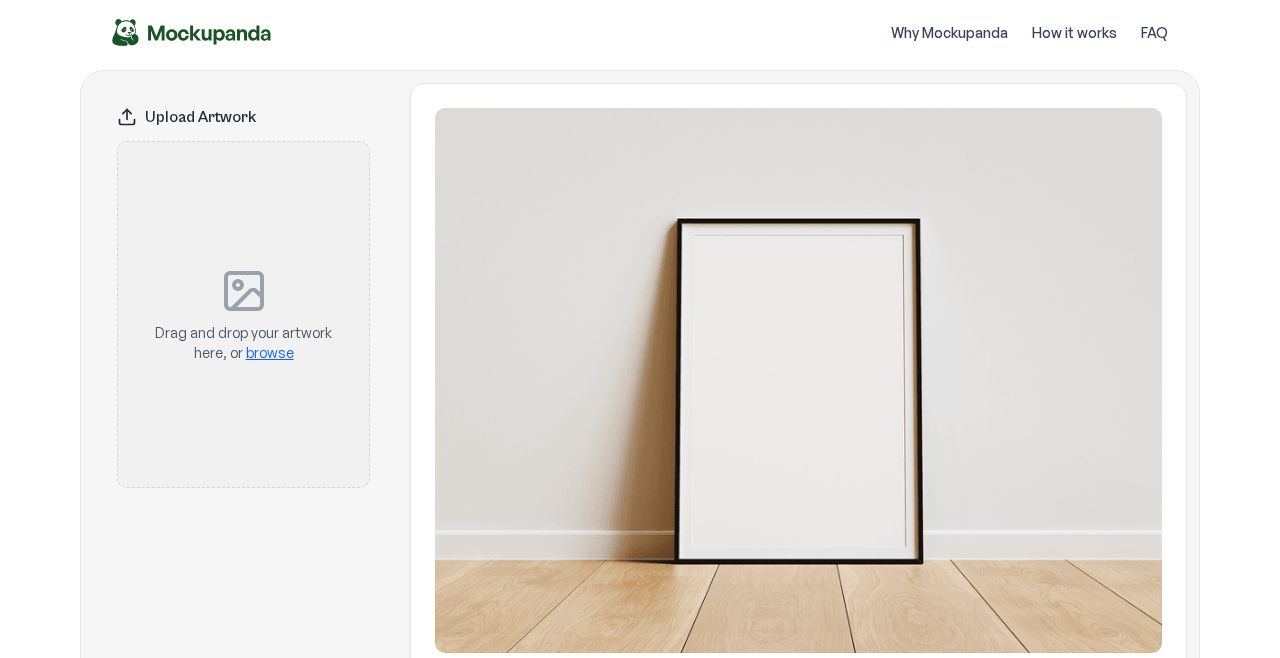 scroll, scrollTop: 4, scrollLeft: 0, axis: vertical 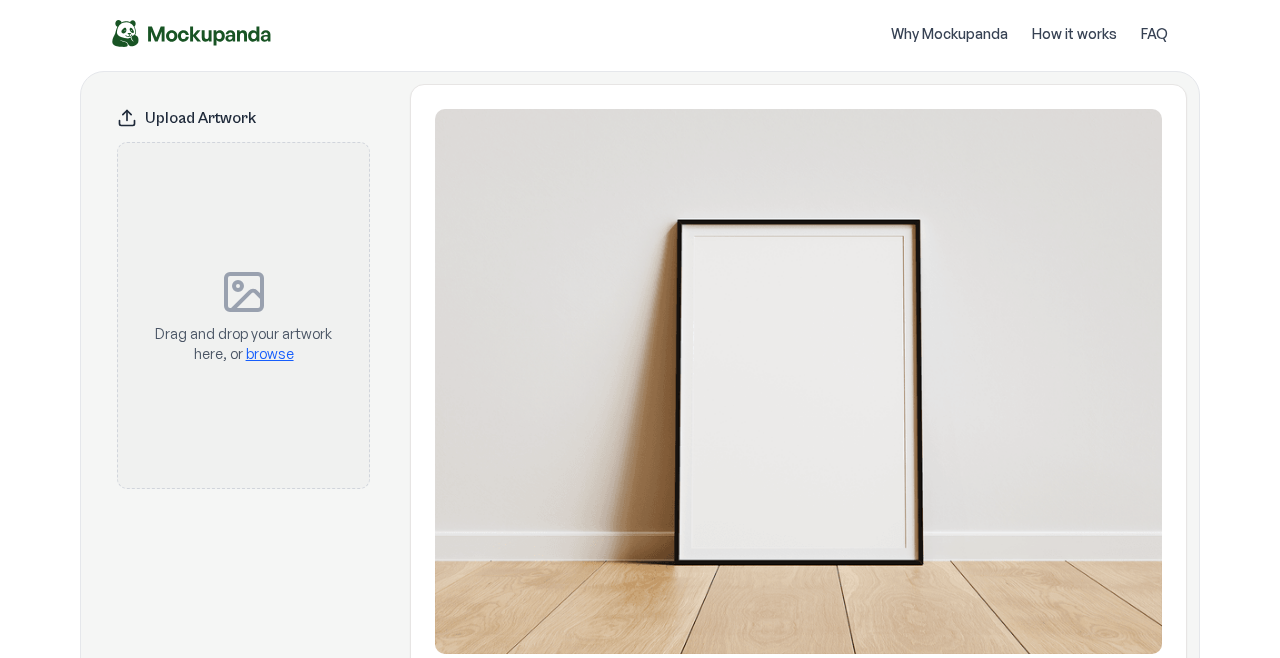 click on "browse" at bounding box center (270, 353) 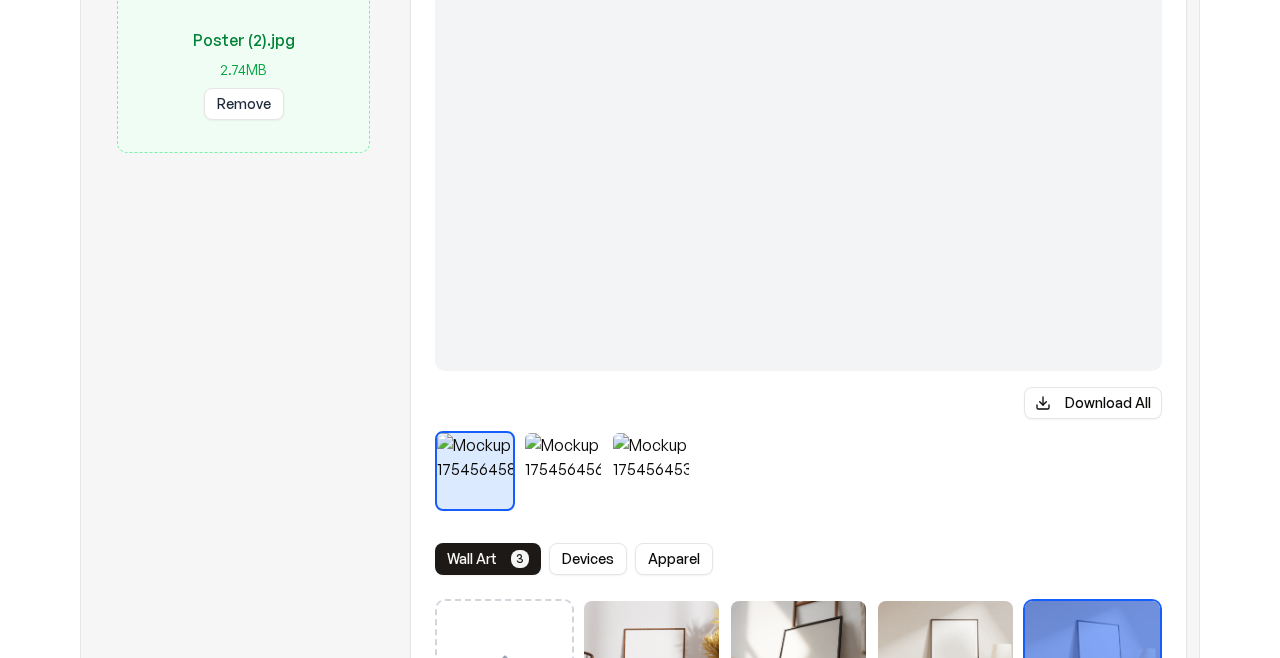 scroll, scrollTop: 291, scrollLeft: 0, axis: vertical 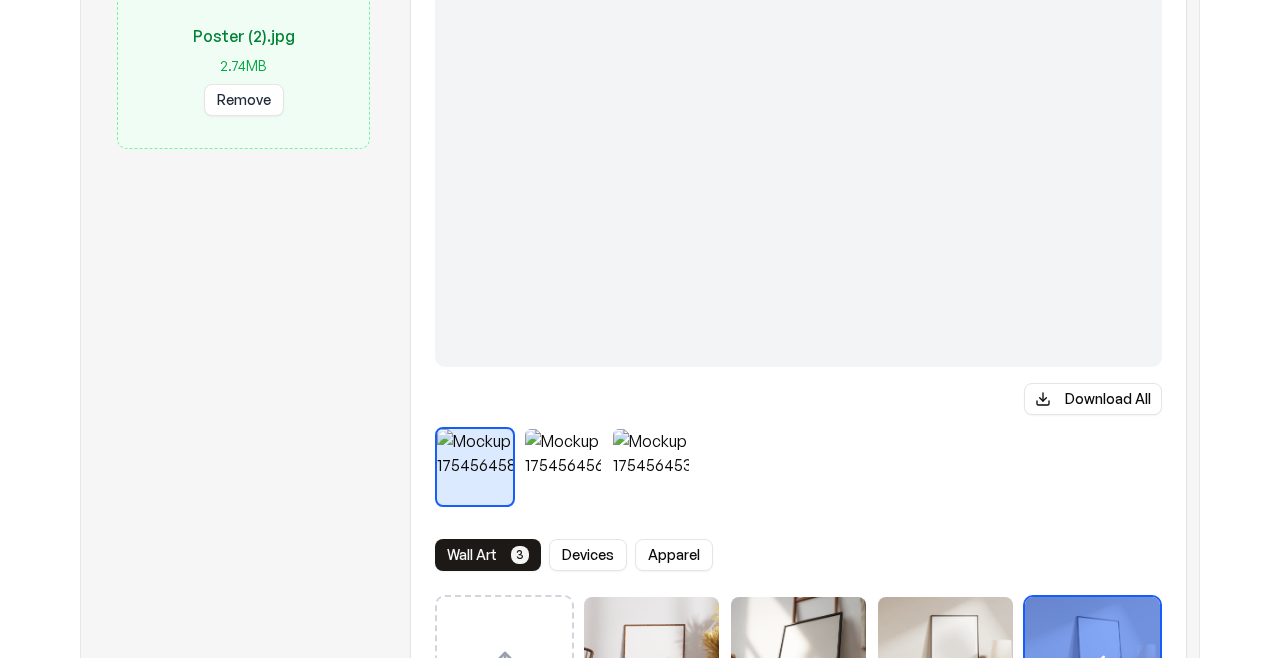 click on "Download All" at bounding box center (1093, 399) 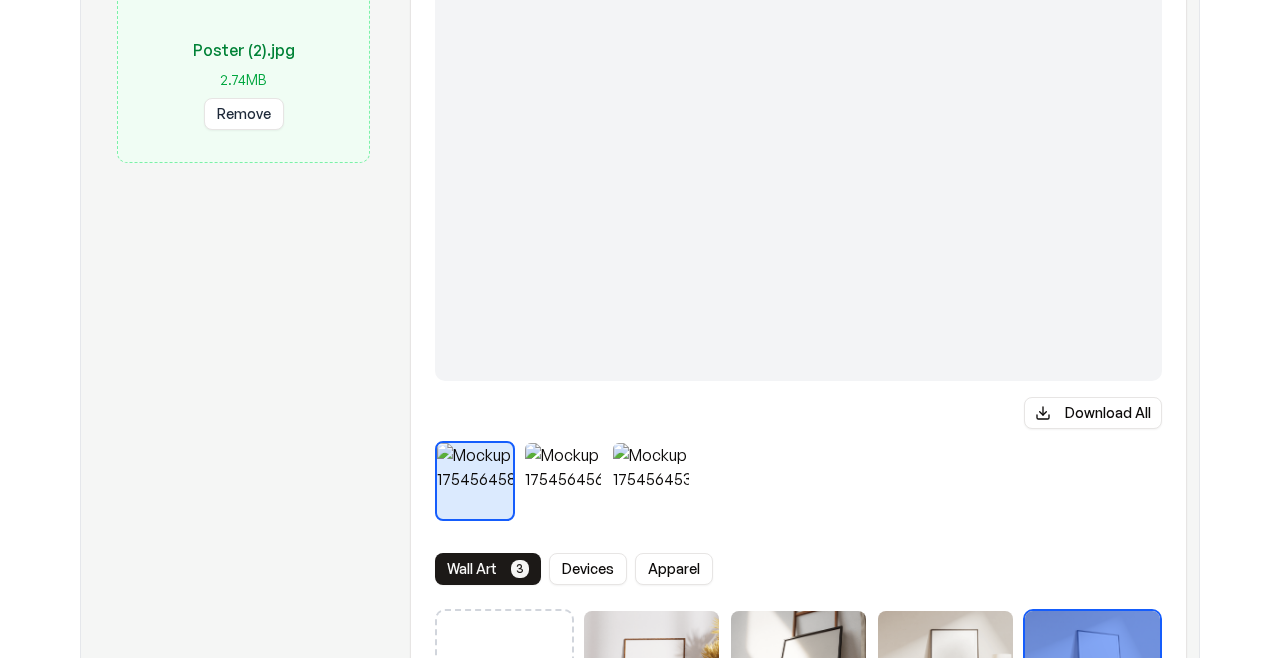 scroll, scrollTop: 291, scrollLeft: 0, axis: vertical 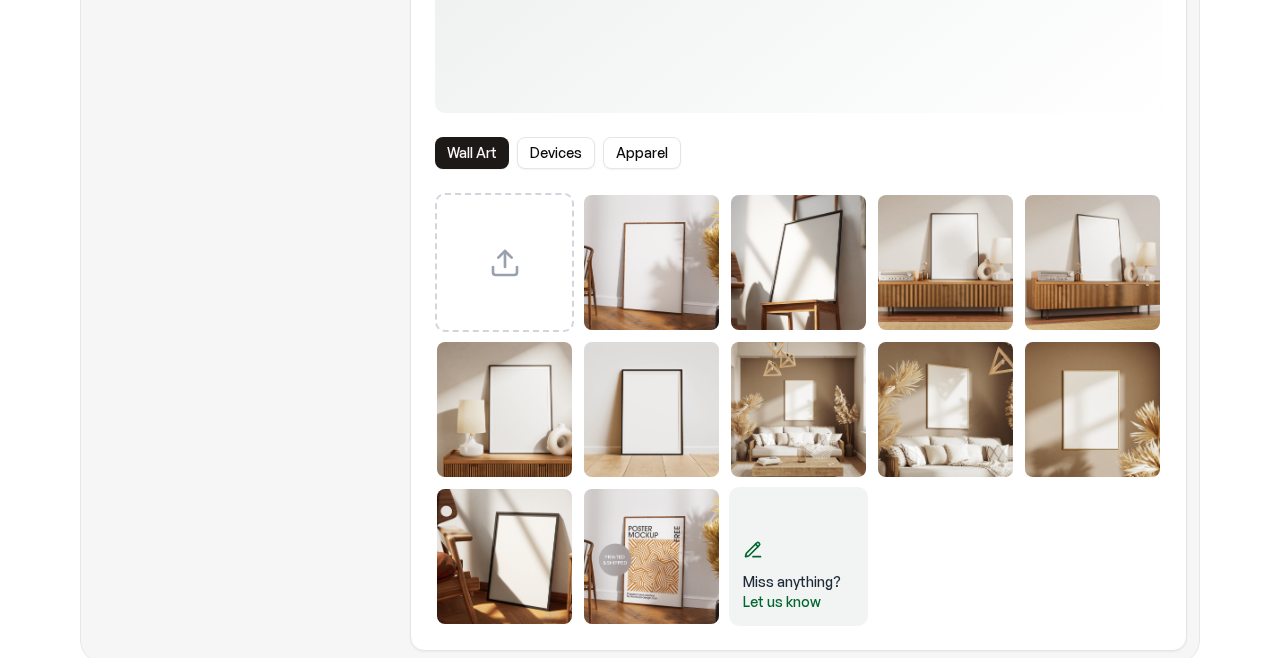 click at bounding box center (798, 409) 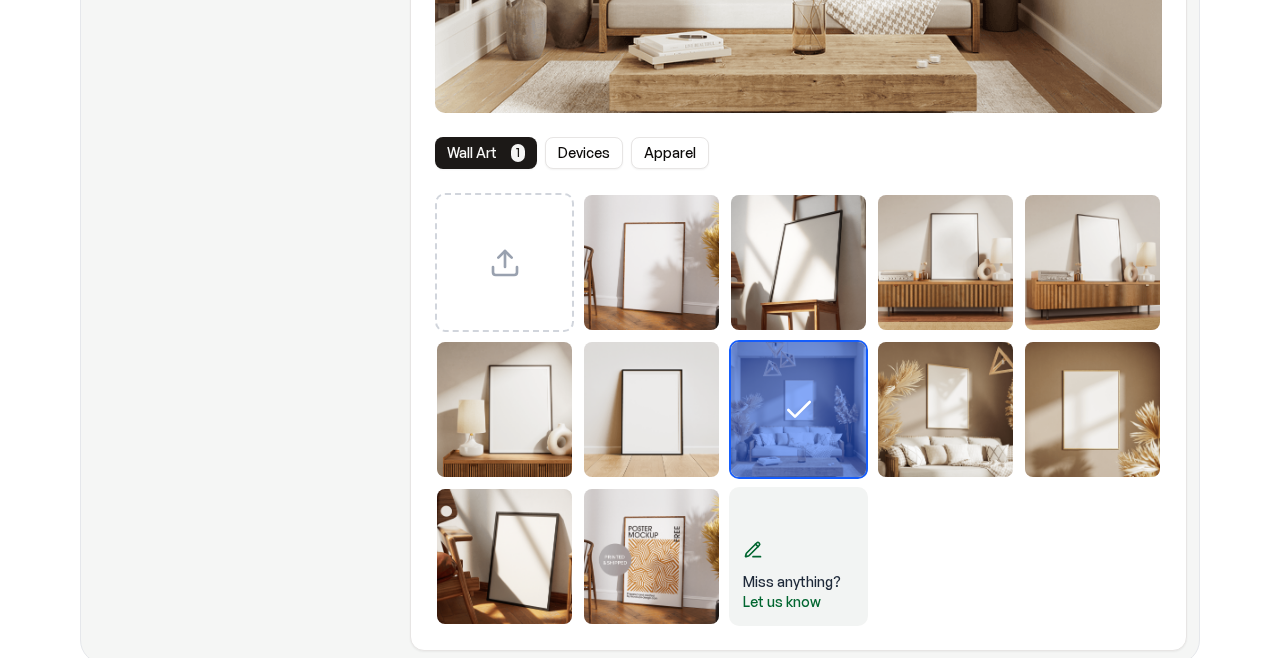 click at bounding box center [945, 409] 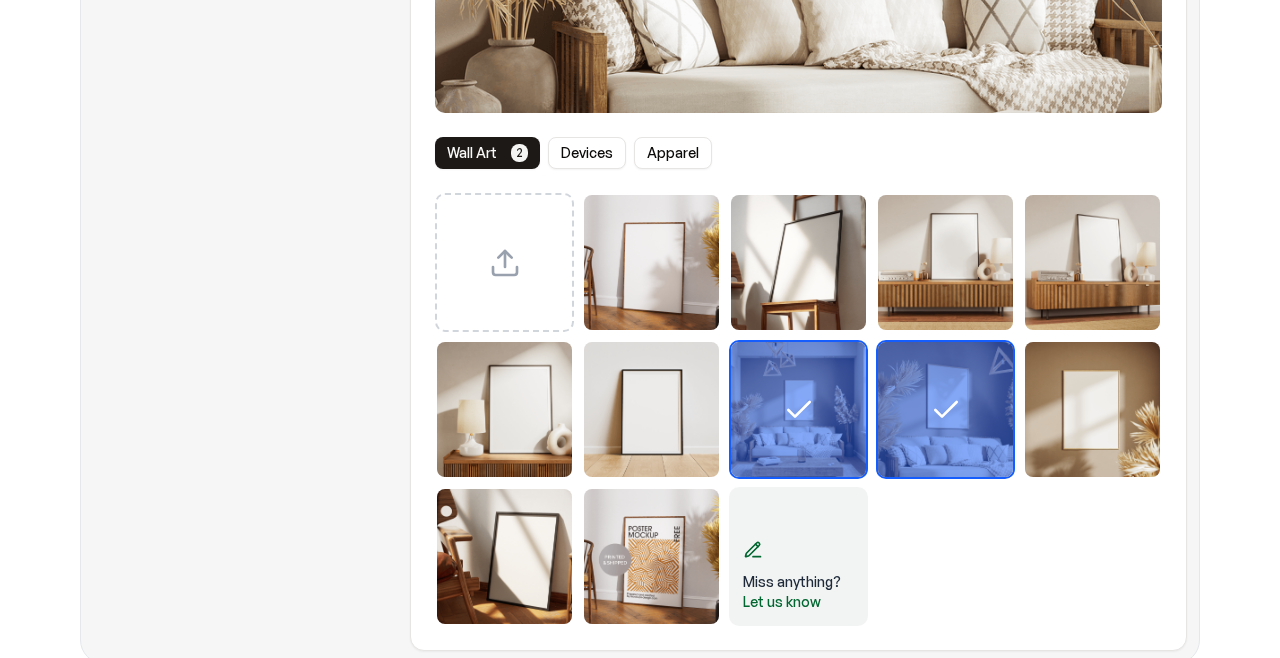 click at bounding box center [1092, 409] 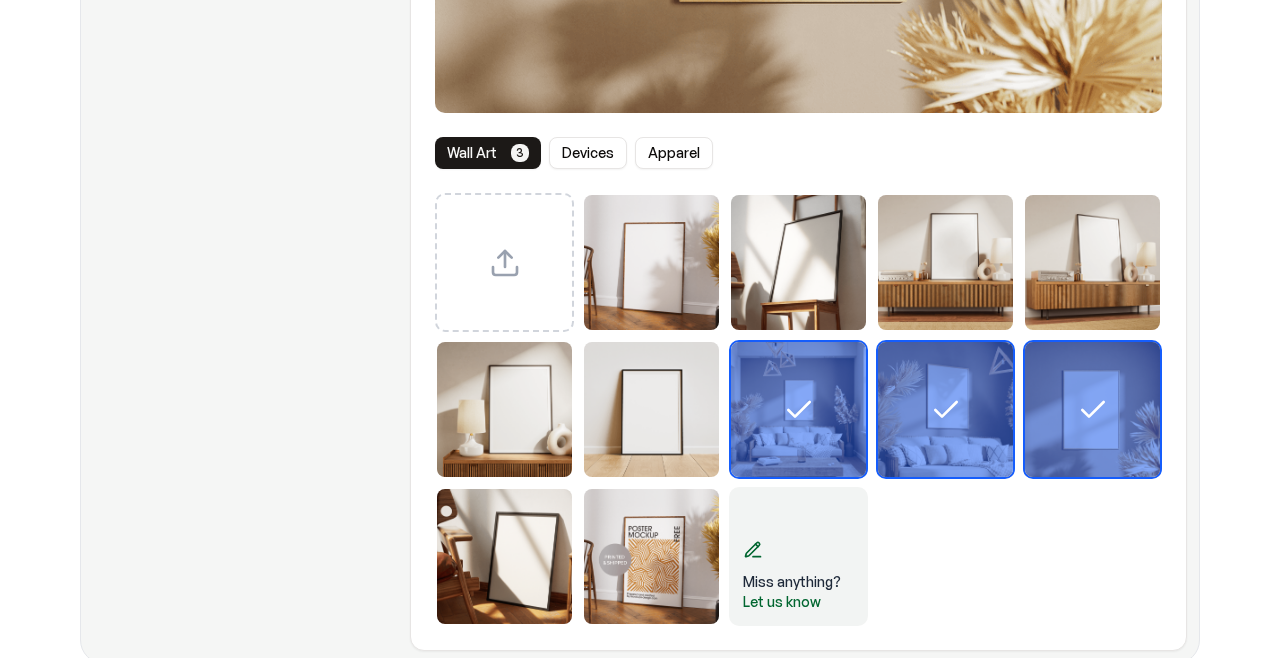 click at bounding box center [504, 556] 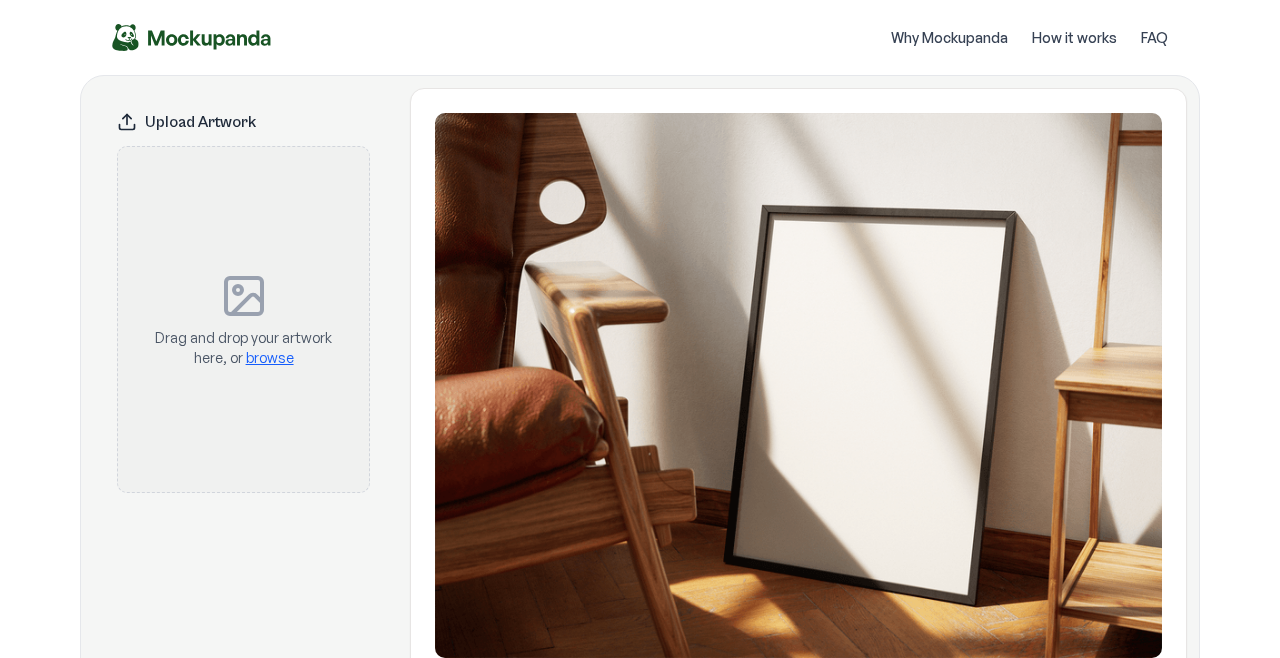 scroll, scrollTop: 0, scrollLeft: 0, axis: both 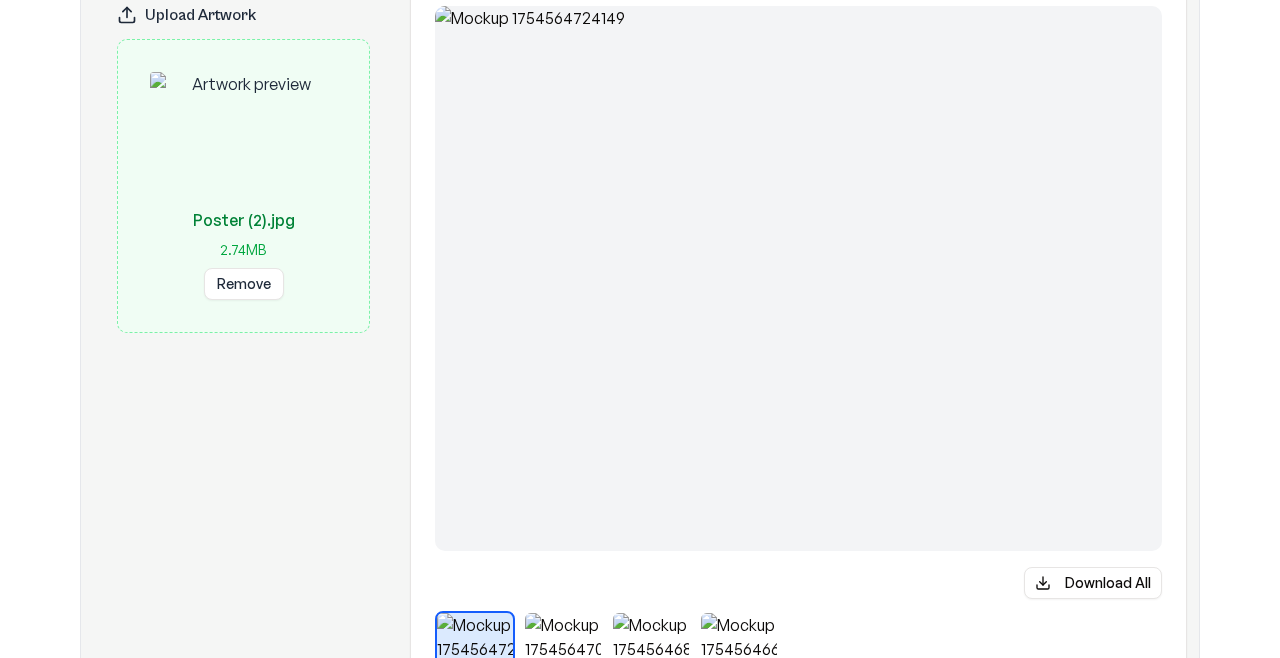 click on "Download All" at bounding box center [1093, 583] 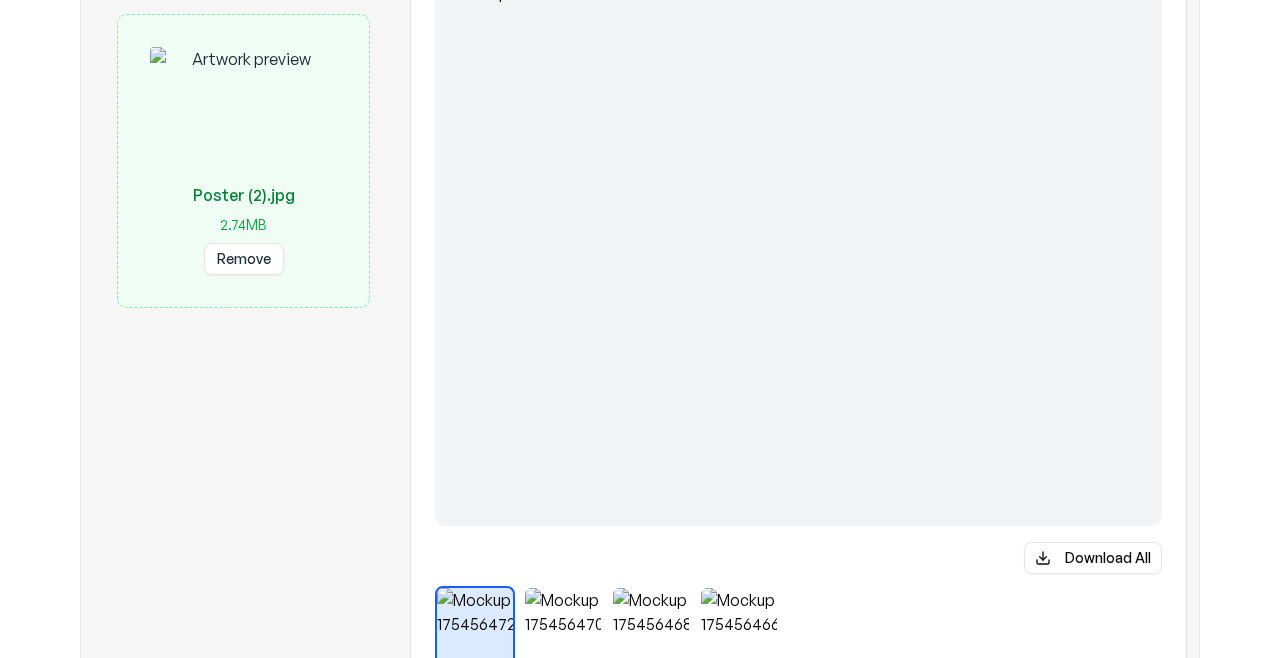 scroll, scrollTop: 0, scrollLeft: 0, axis: both 